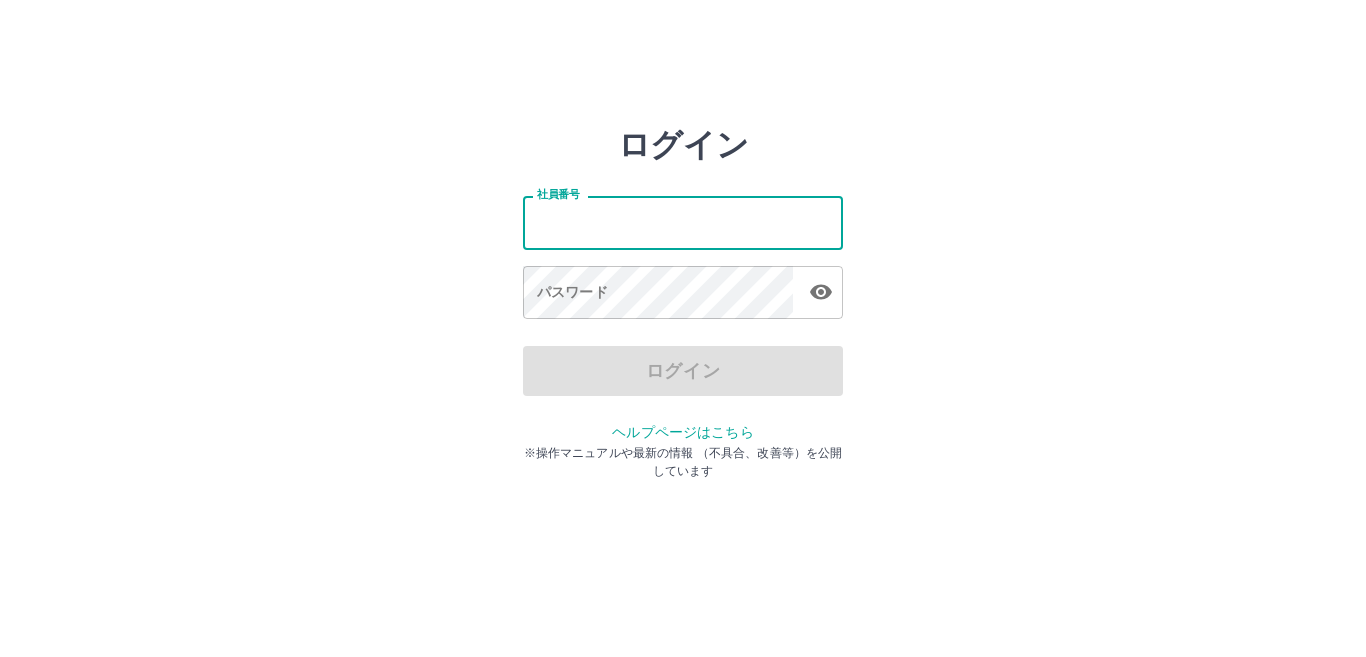 scroll, scrollTop: 0, scrollLeft: 0, axis: both 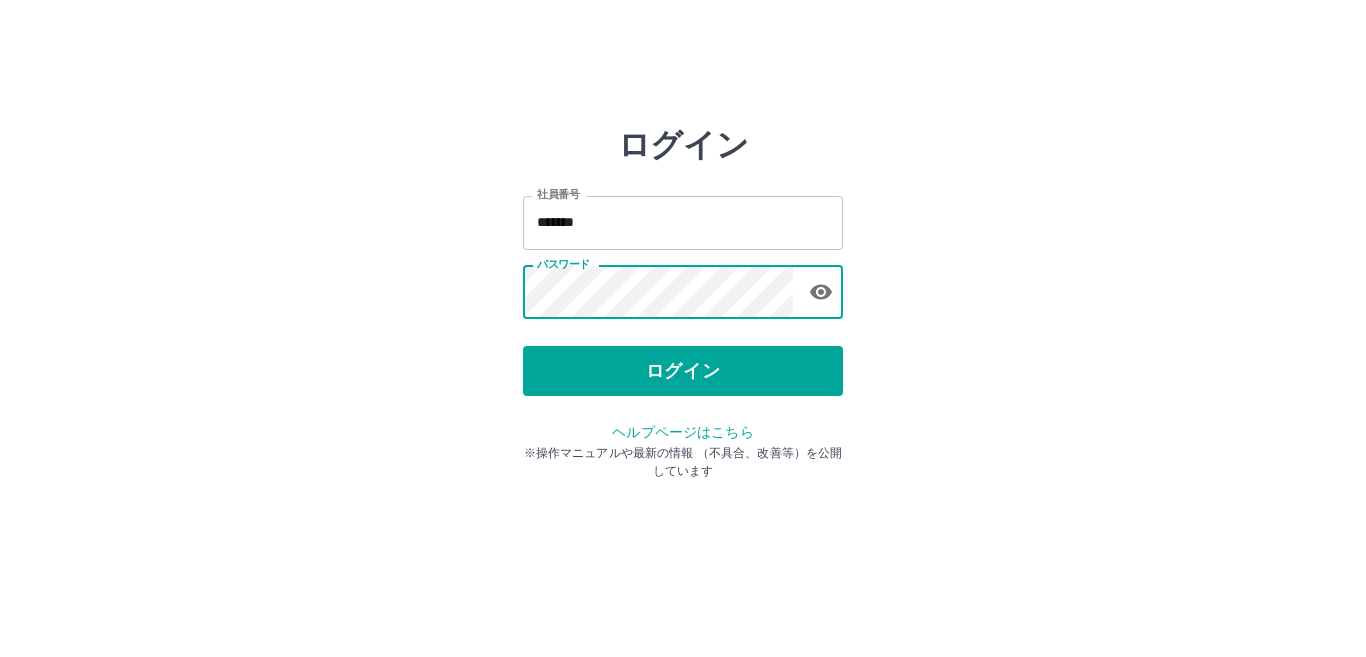 click on "ログイン 社員番号 ******* 社員番号 パスワード パスワード ログイン ヘルプページはこちら ※操作マニュアルや最新の情報 （不具合、改善等）を公開しています" at bounding box center (683, 223) 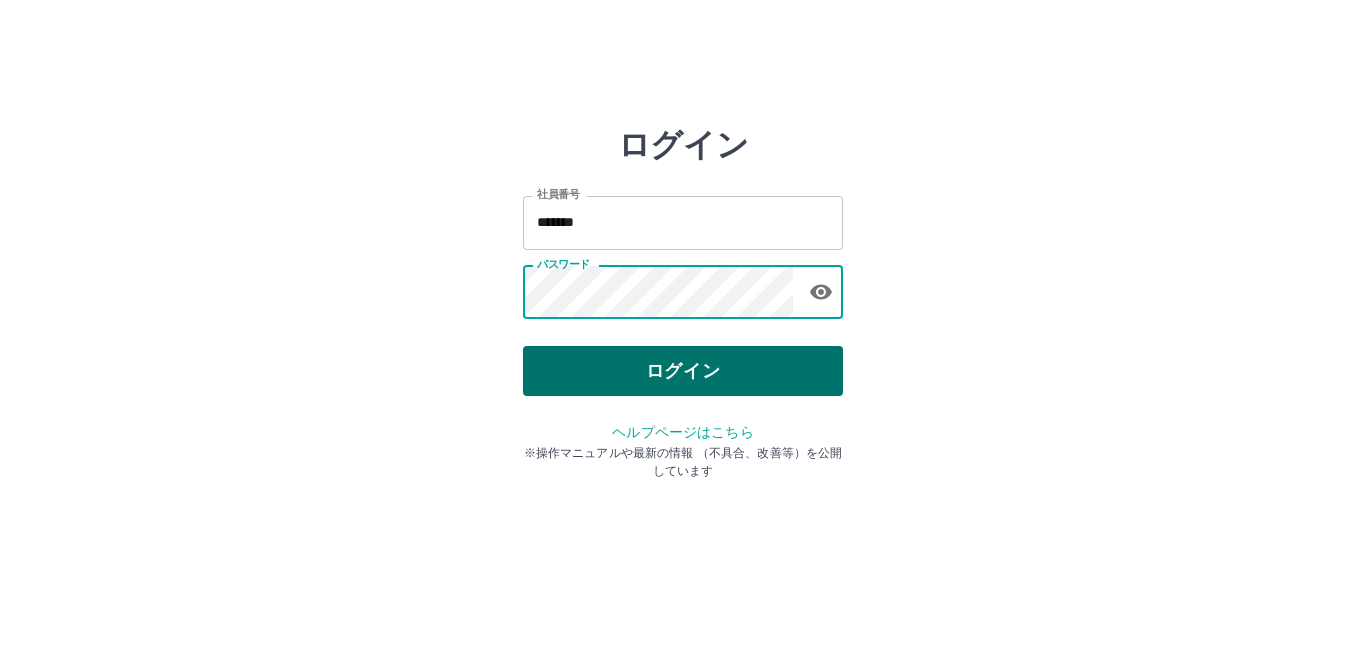 click on "ログイン" at bounding box center (683, 371) 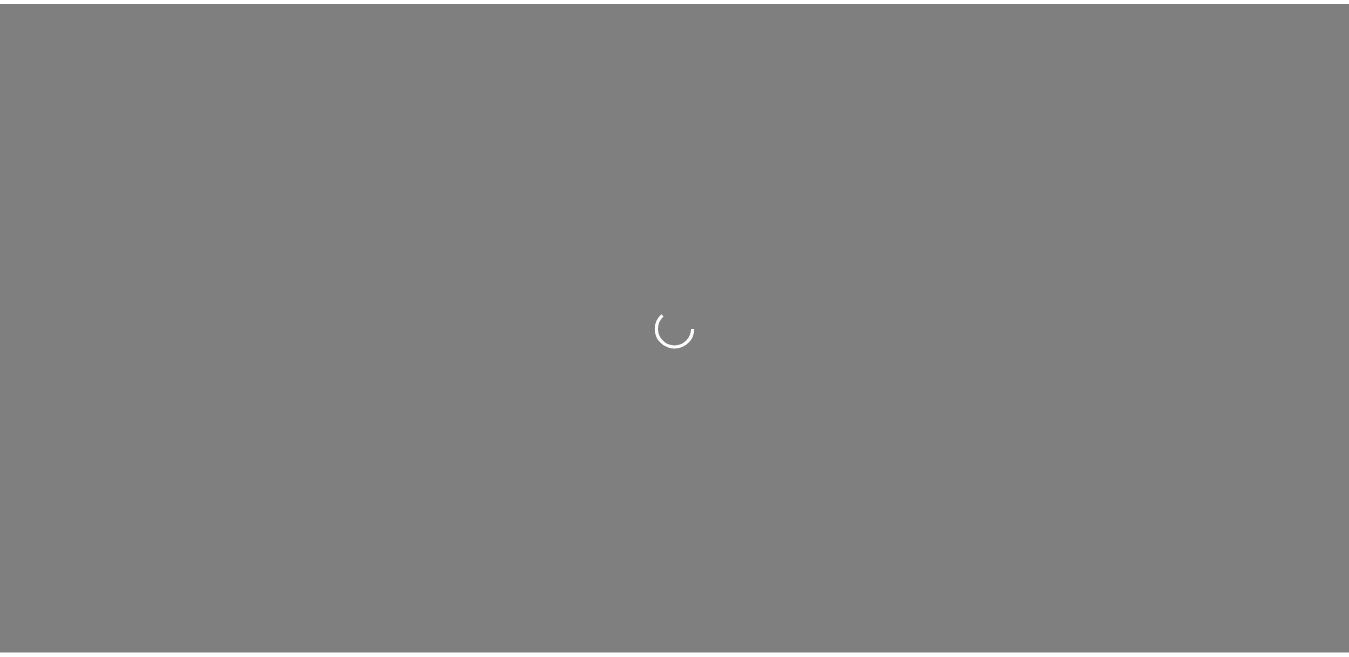 scroll, scrollTop: 0, scrollLeft: 0, axis: both 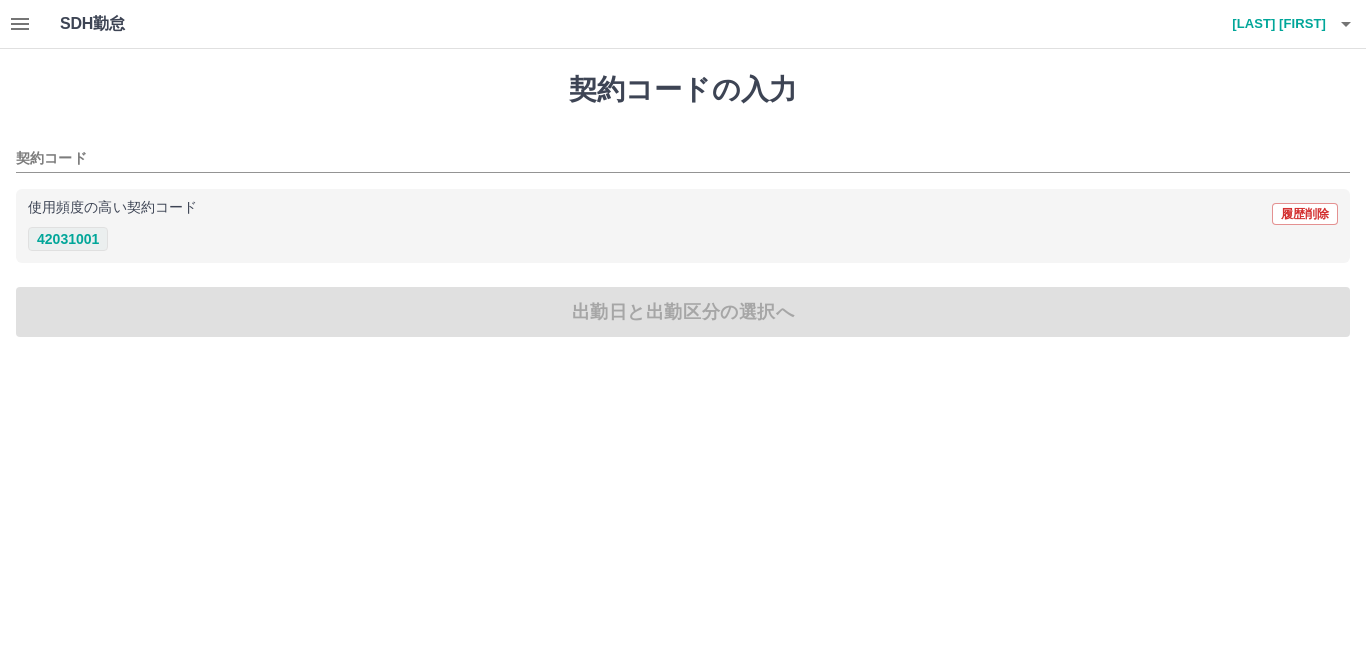 click on "42031001" at bounding box center [68, 239] 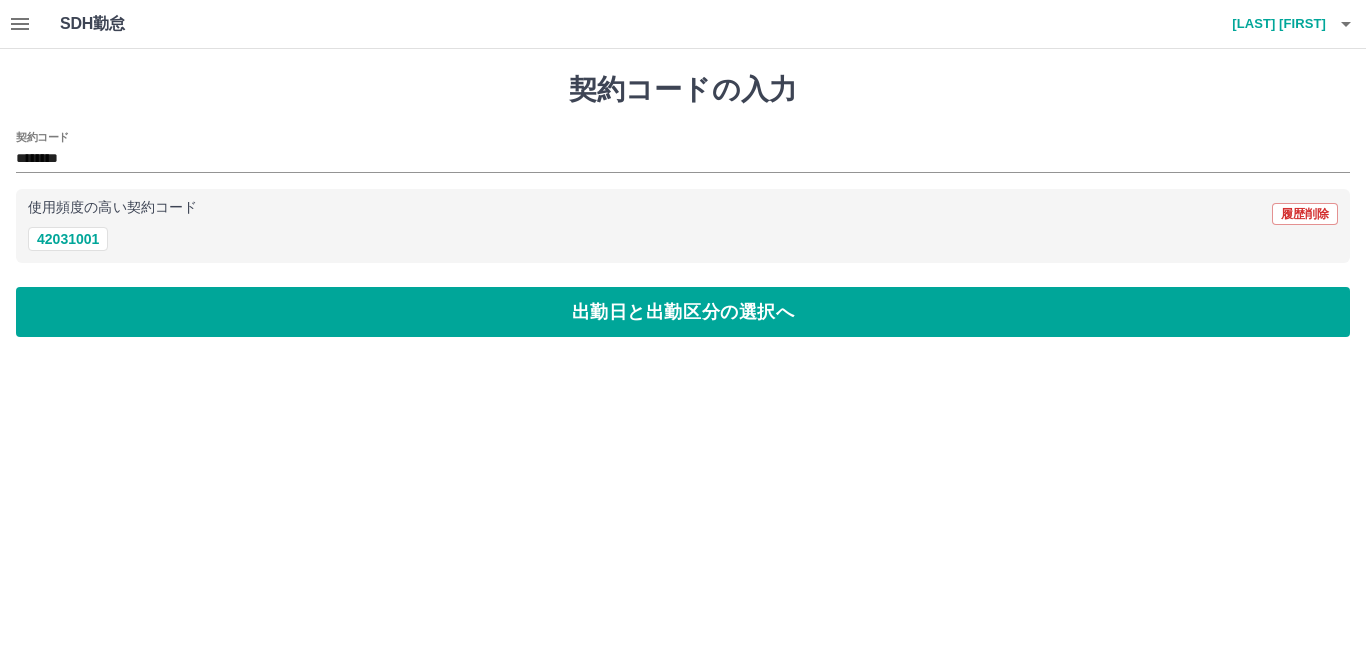 click on "契約コードの入力 契約コード ******** 使用頻度の高い契約コード 履歴削除 42031001 出勤日と出勤区分の選択へ" at bounding box center [683, 205] 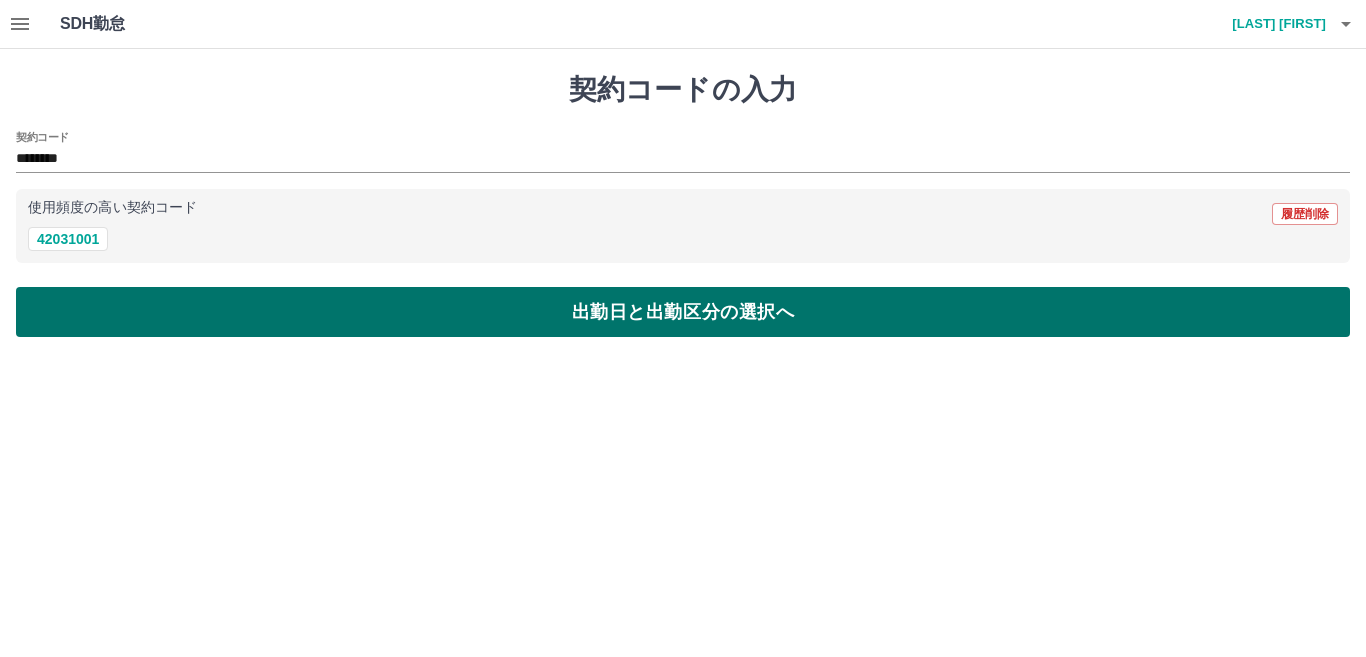 click on "出勤日と出勤区分の選択へ" at bounding box center (683, 312) 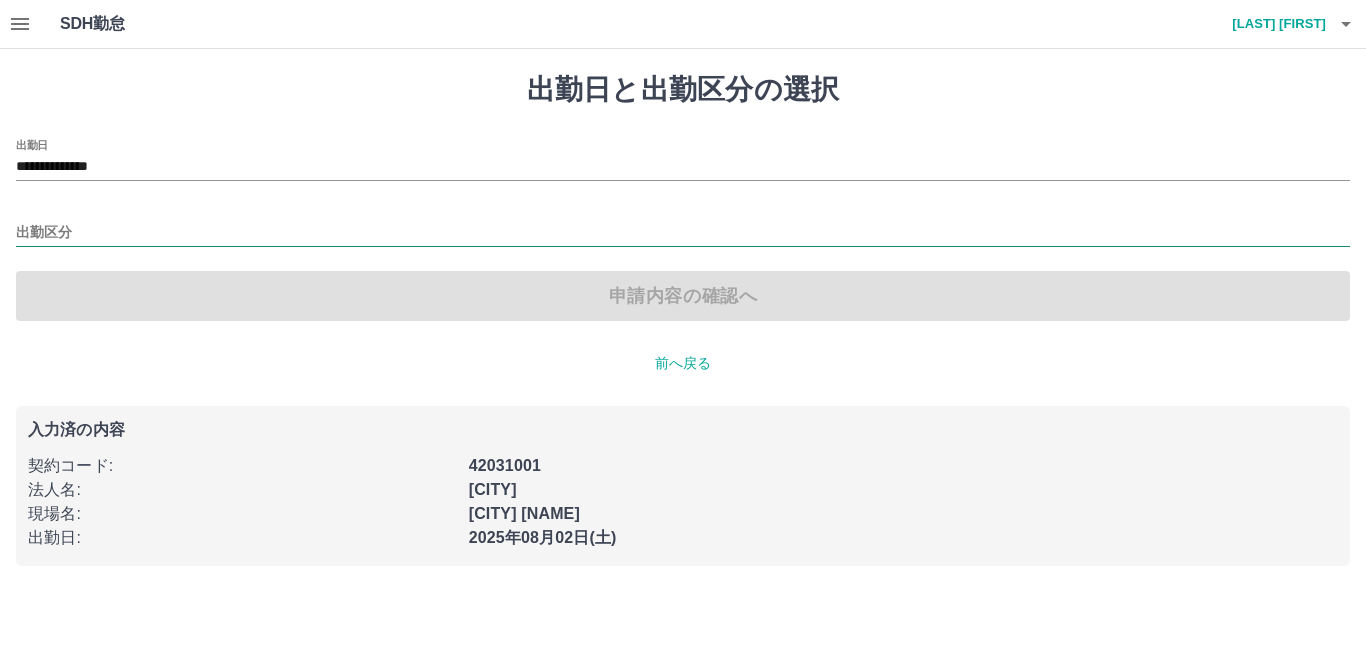 click on "出勤区分" at bounding box center [683, 233] 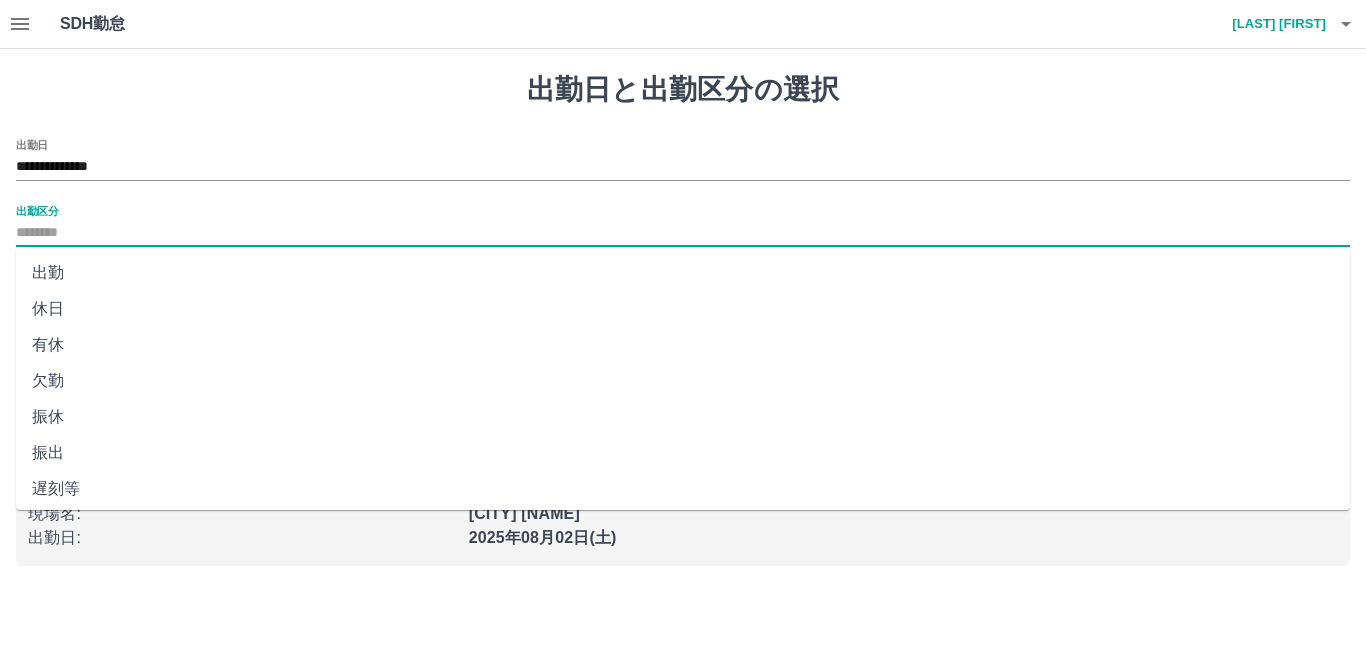 click on "出勤" at bounding box center [683, 273] 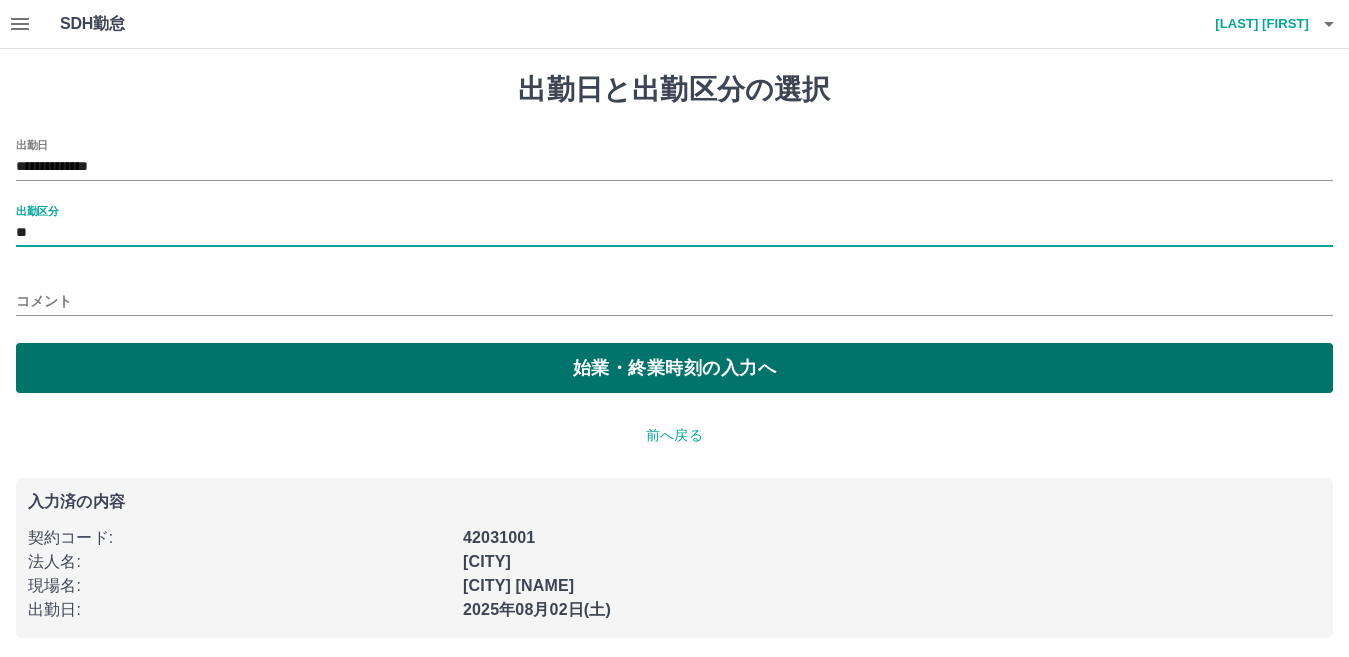 click on "始業・終業時刻の入力へ" at bounding box center (674, 368) 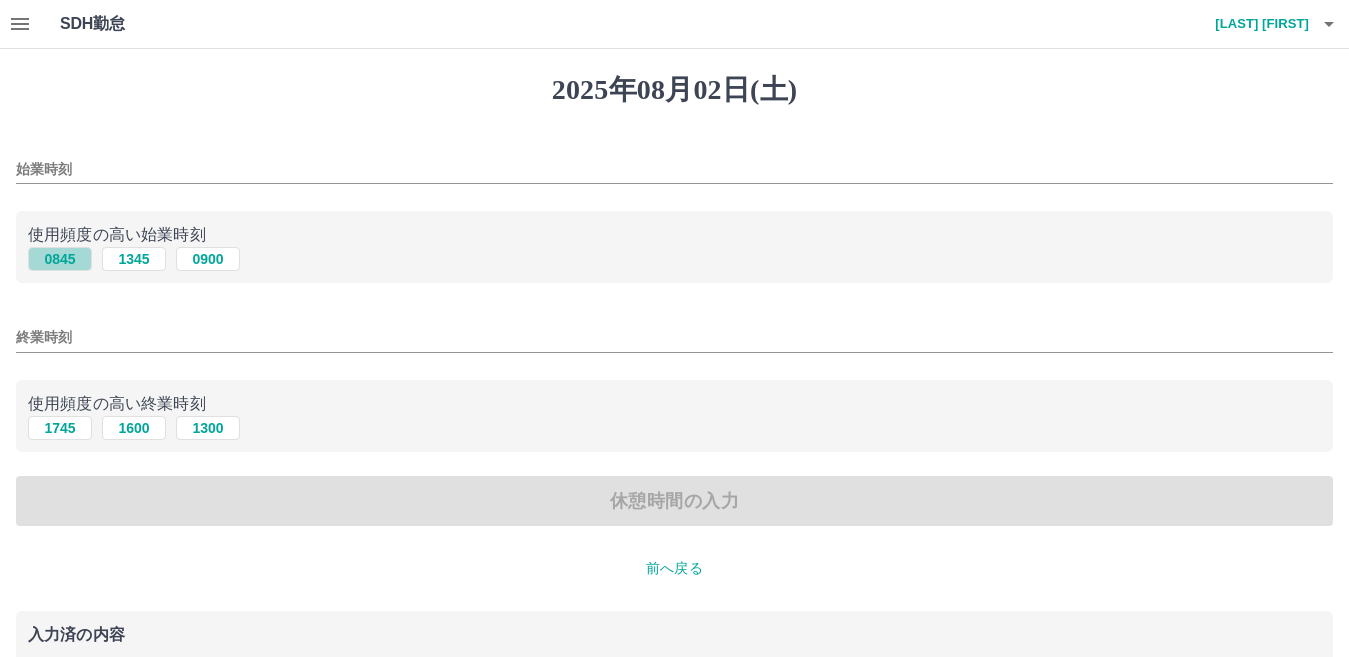 click on "0845" at bounding box center (60, 259) 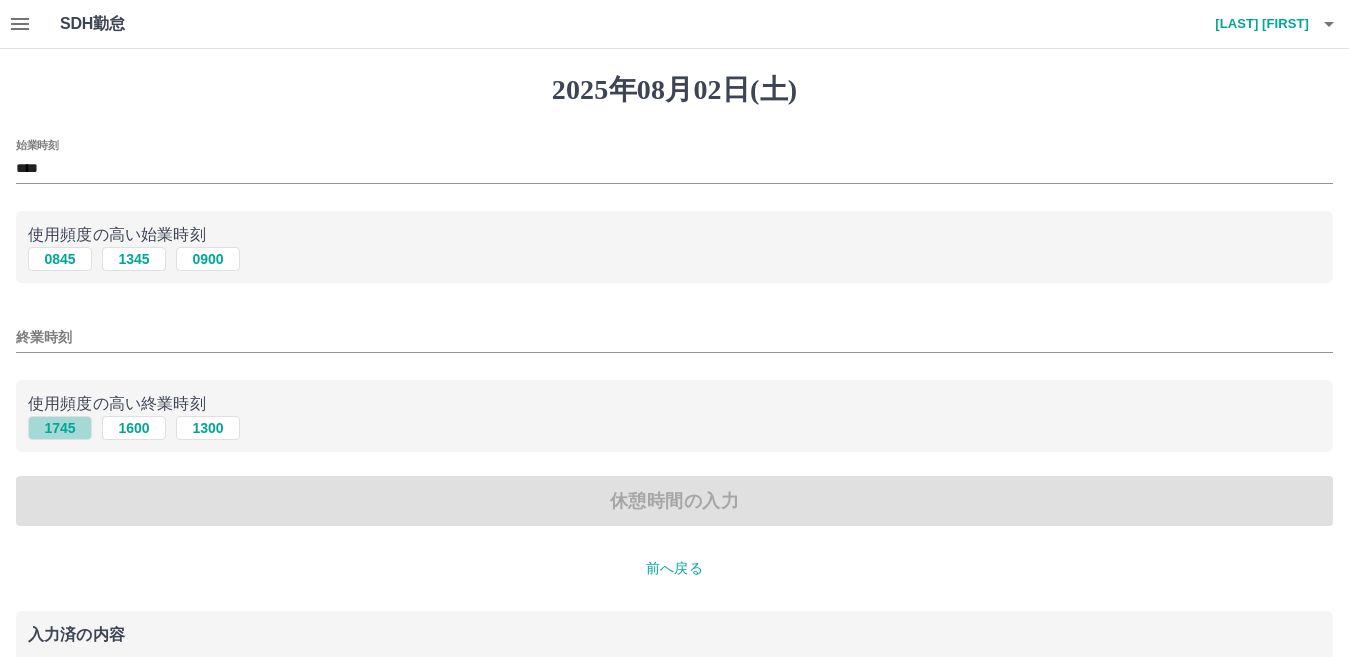 click on "1745" at bounding box center [60, 428] 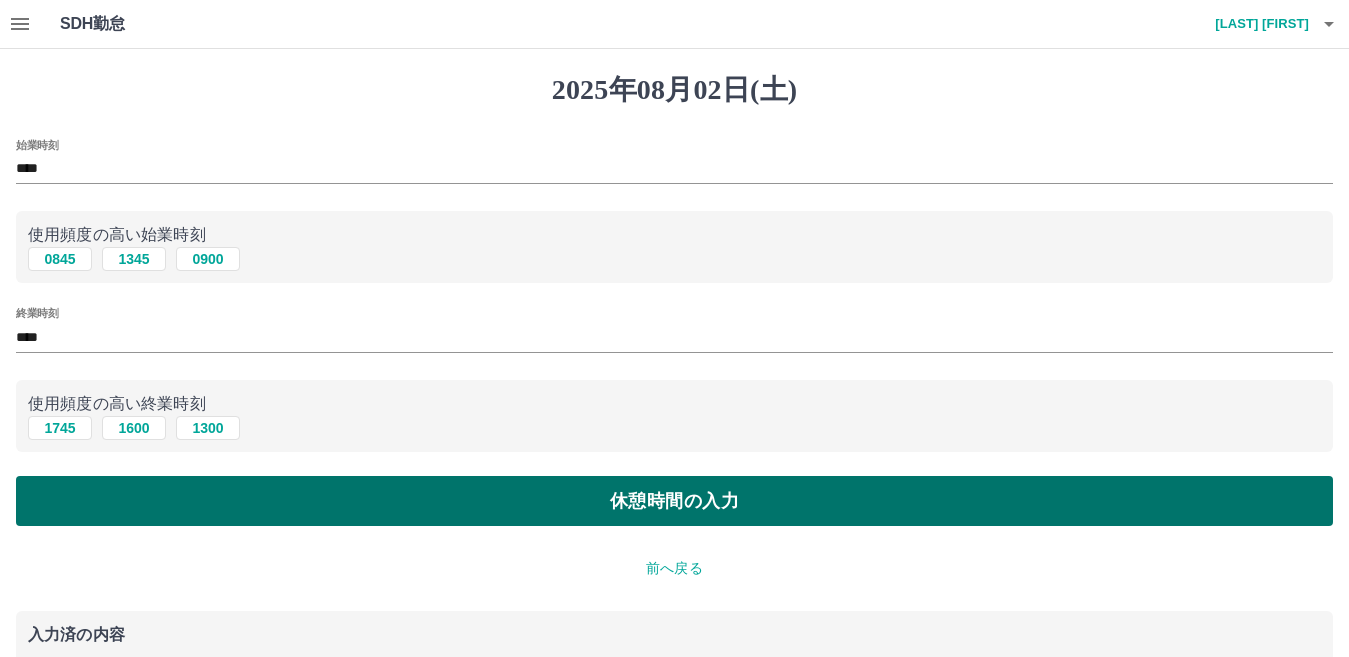 click on "休憩時間の入力" at bounding box center [674, 501] 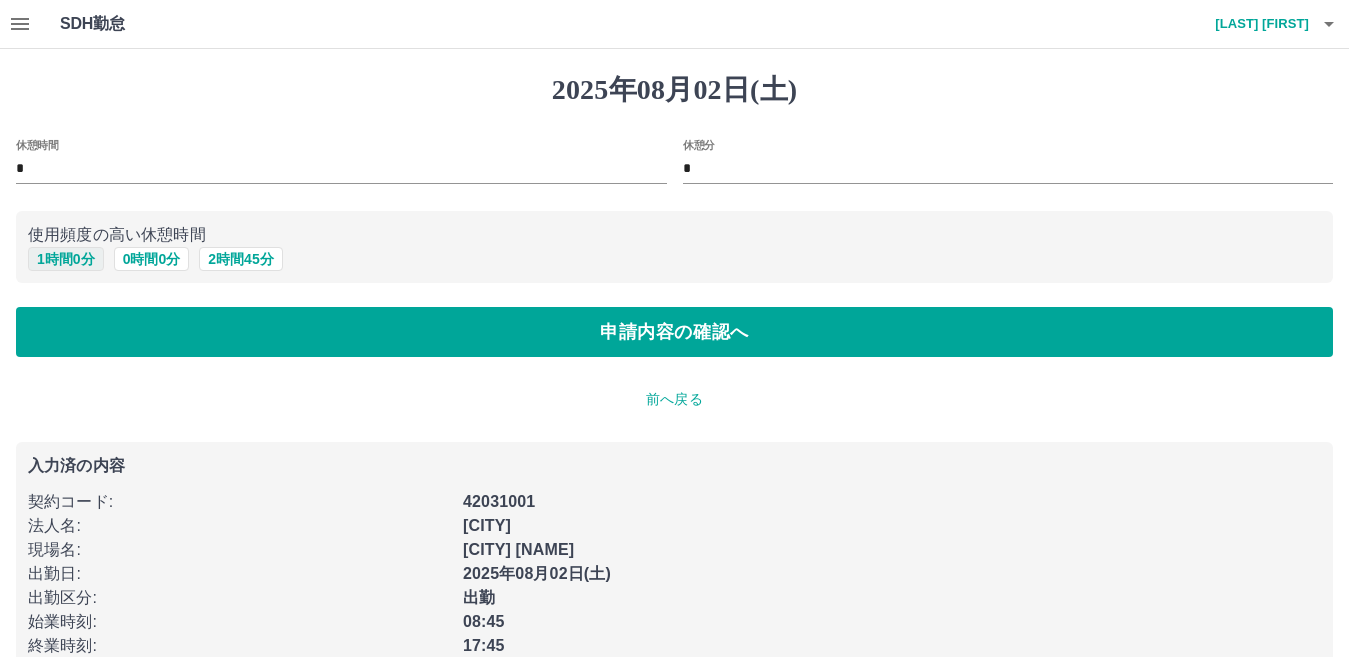 click on "1 時間 0 分" at bounding box center [66, 259] 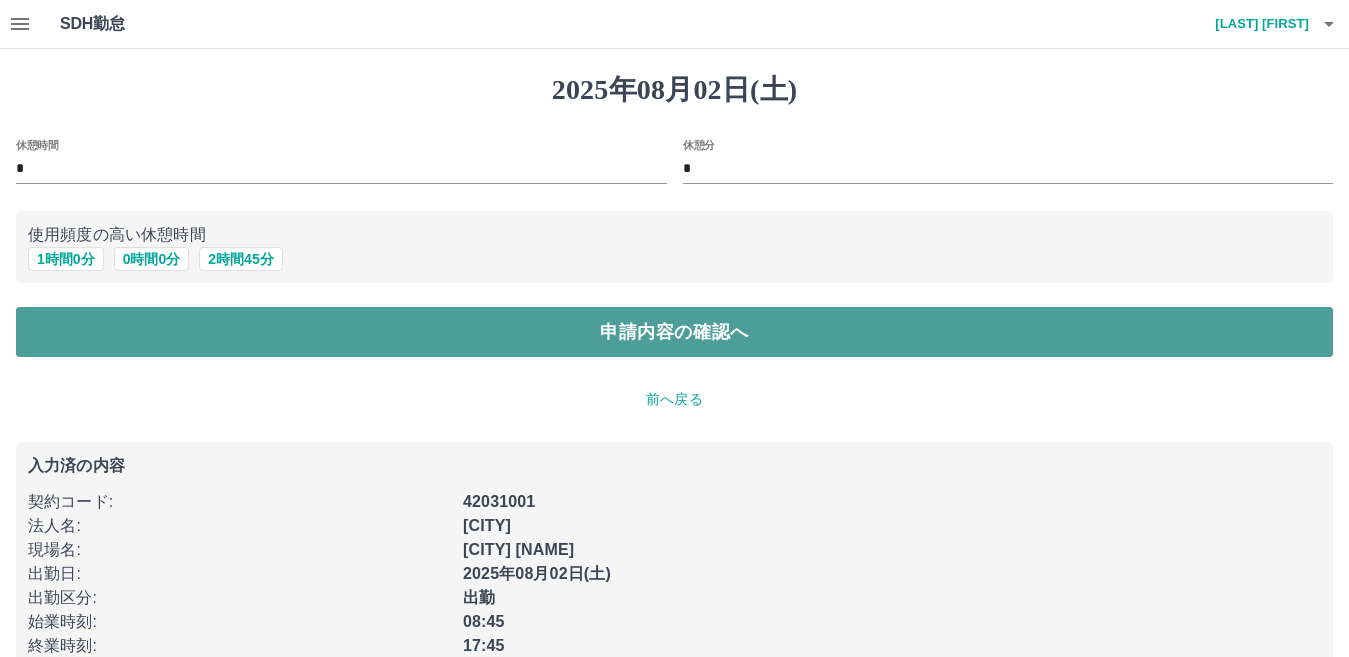 click on "申請内容の確認へ" at bounding box center [674, 332] 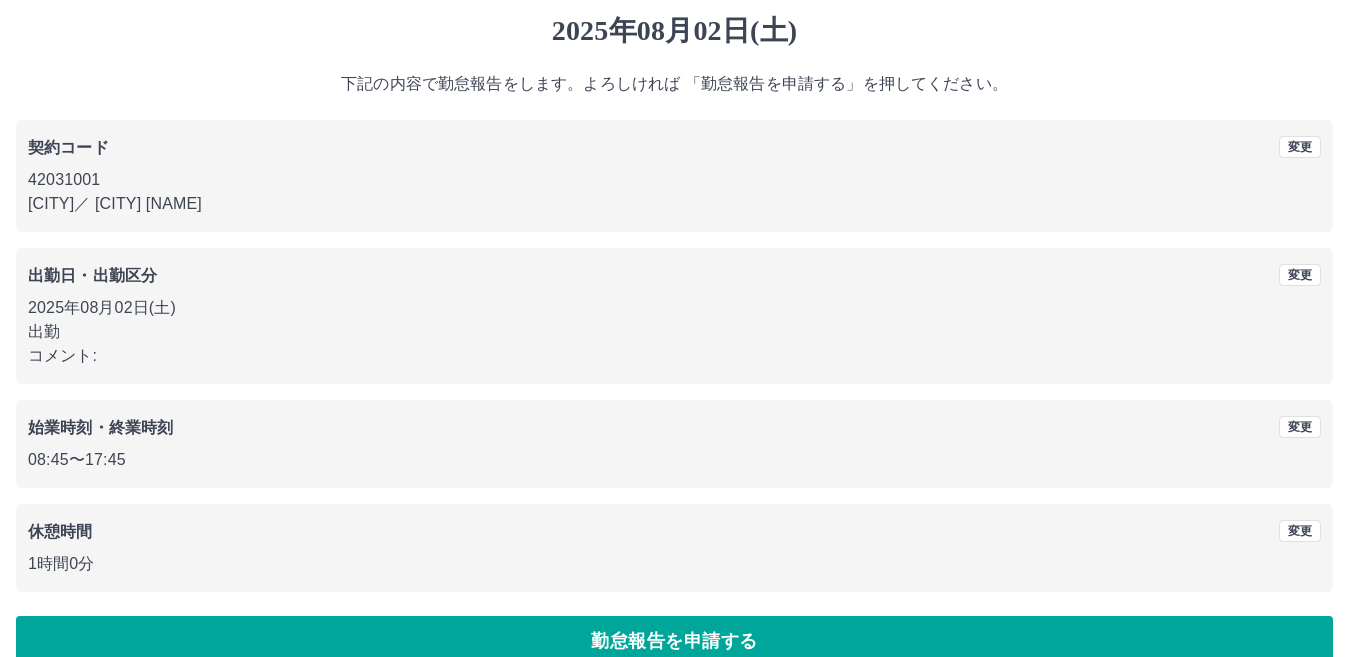 scroll, scrollTop: 92, scrollLeft: 0, axis: vertical 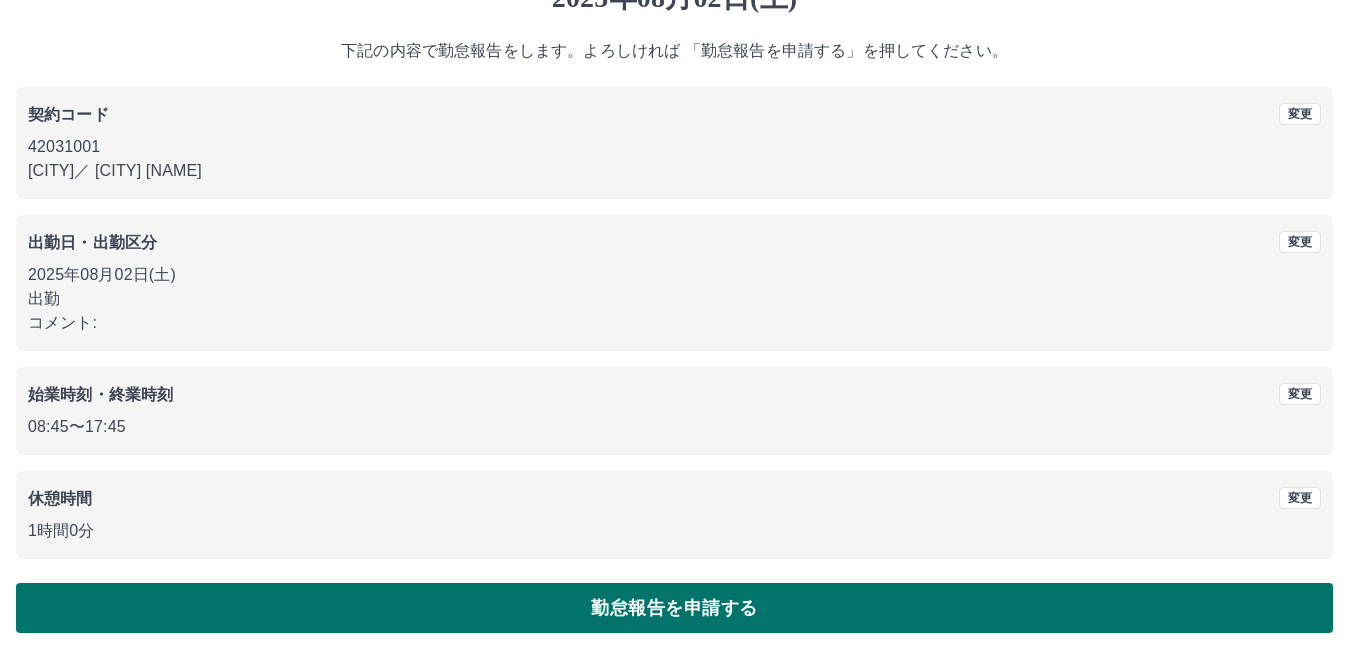 click on "勤怠報告を申請する" at bounding box center [674, 608] 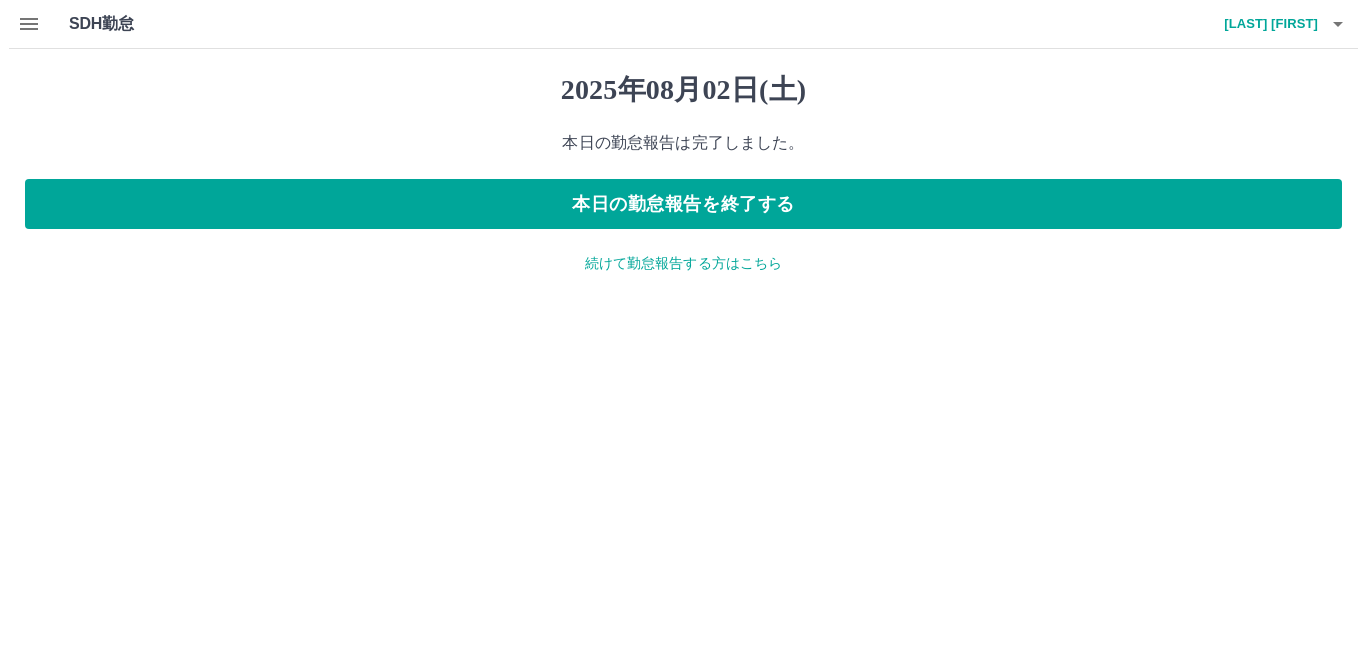 scroll, scrollTop: 0, scrollLeft: 0, axis: both 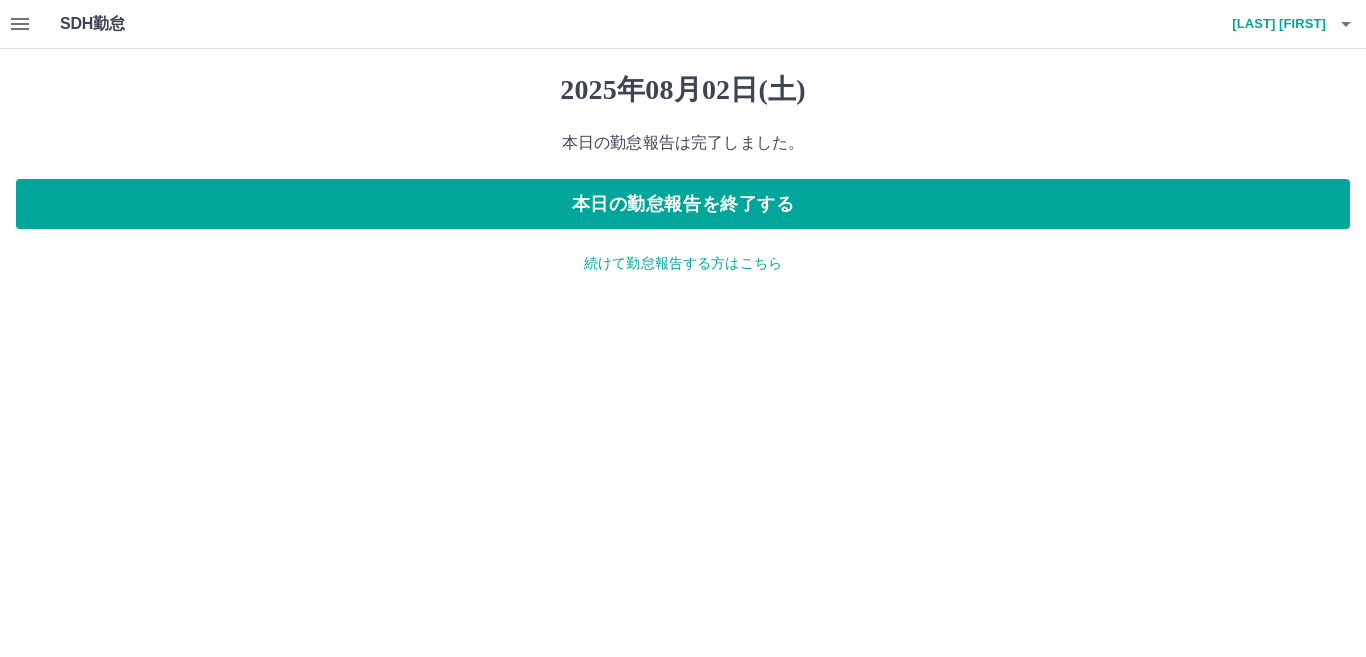 click 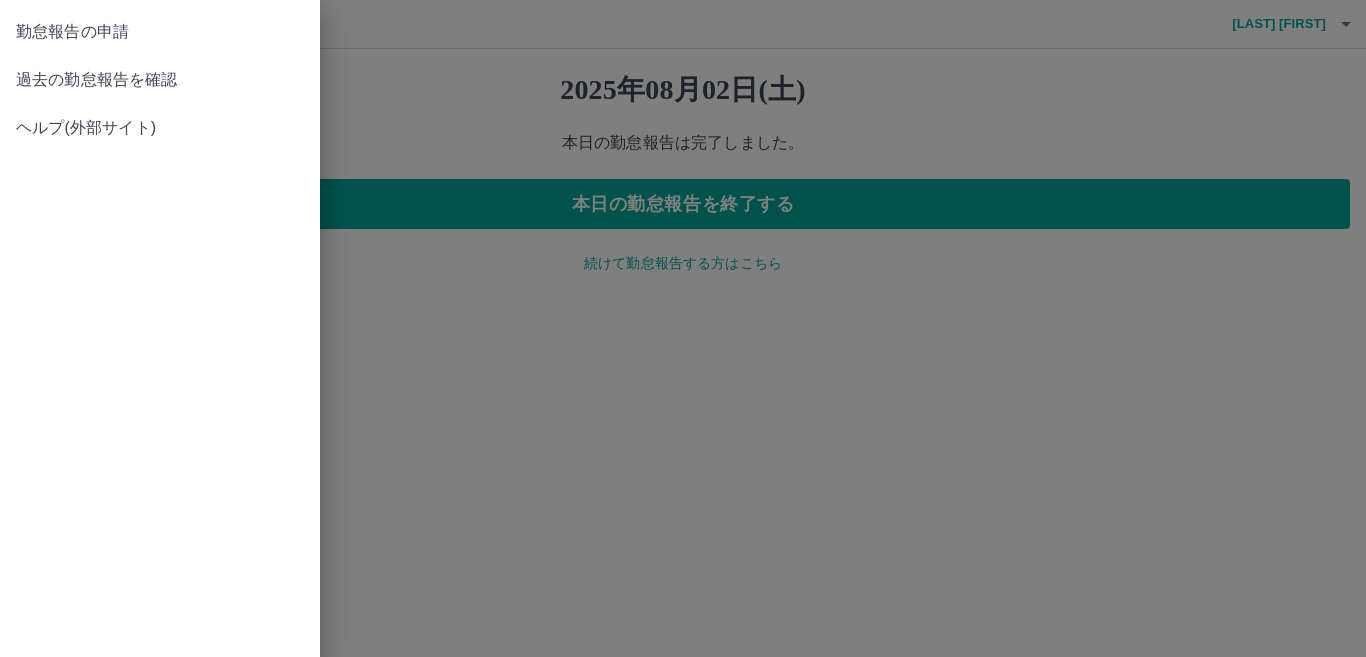 click at bounding box center (683, 328) 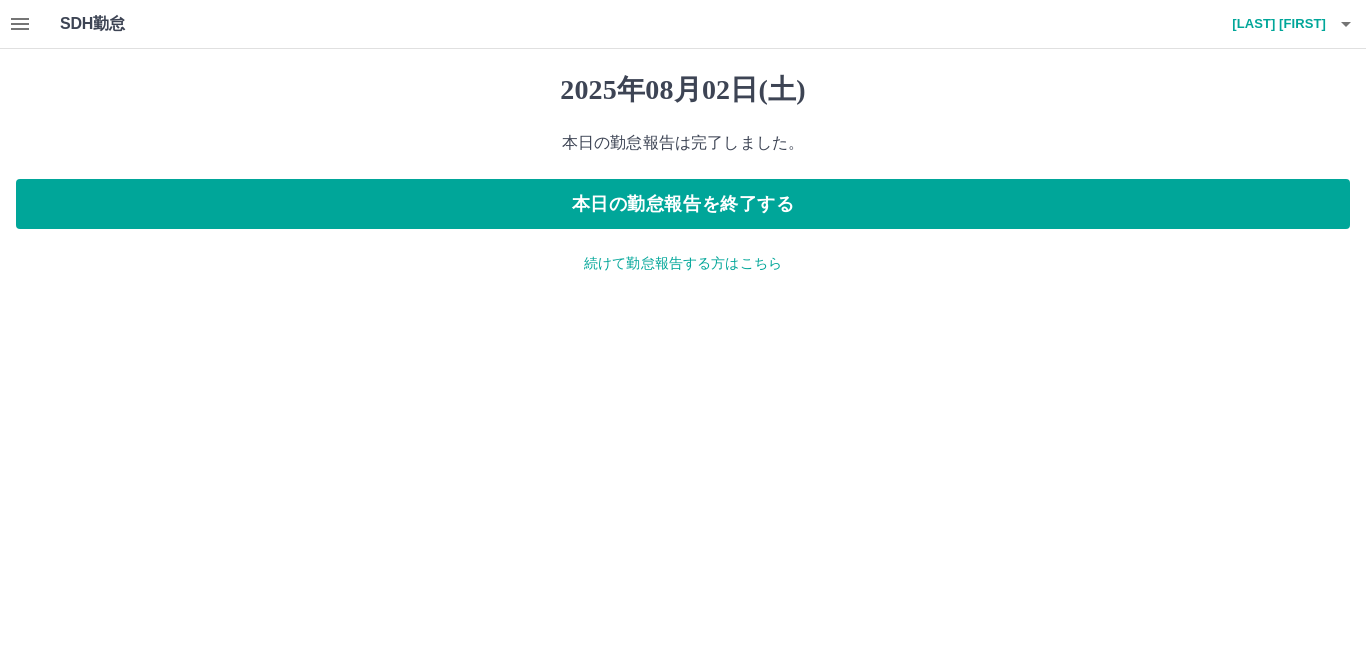 click on "続けて勤怠報告する方はこちら" at bounding box center (683, 263) 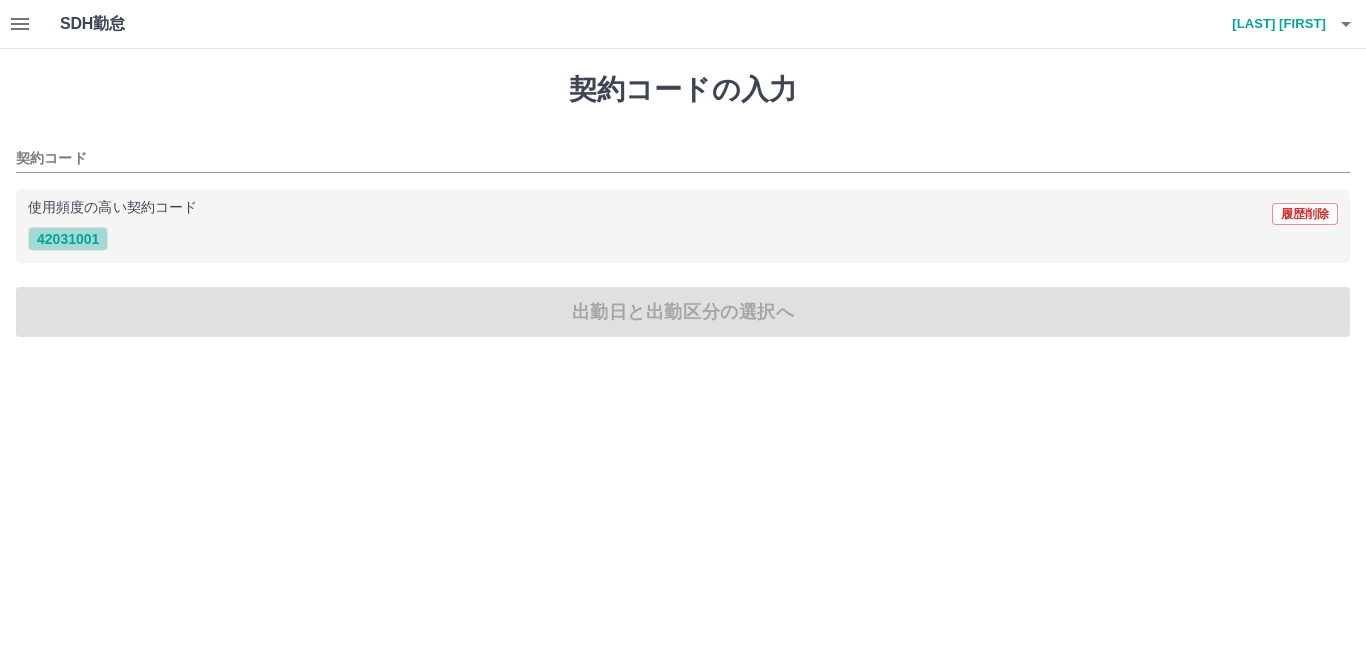 click on "42031001" at bounding box center [68, 239] 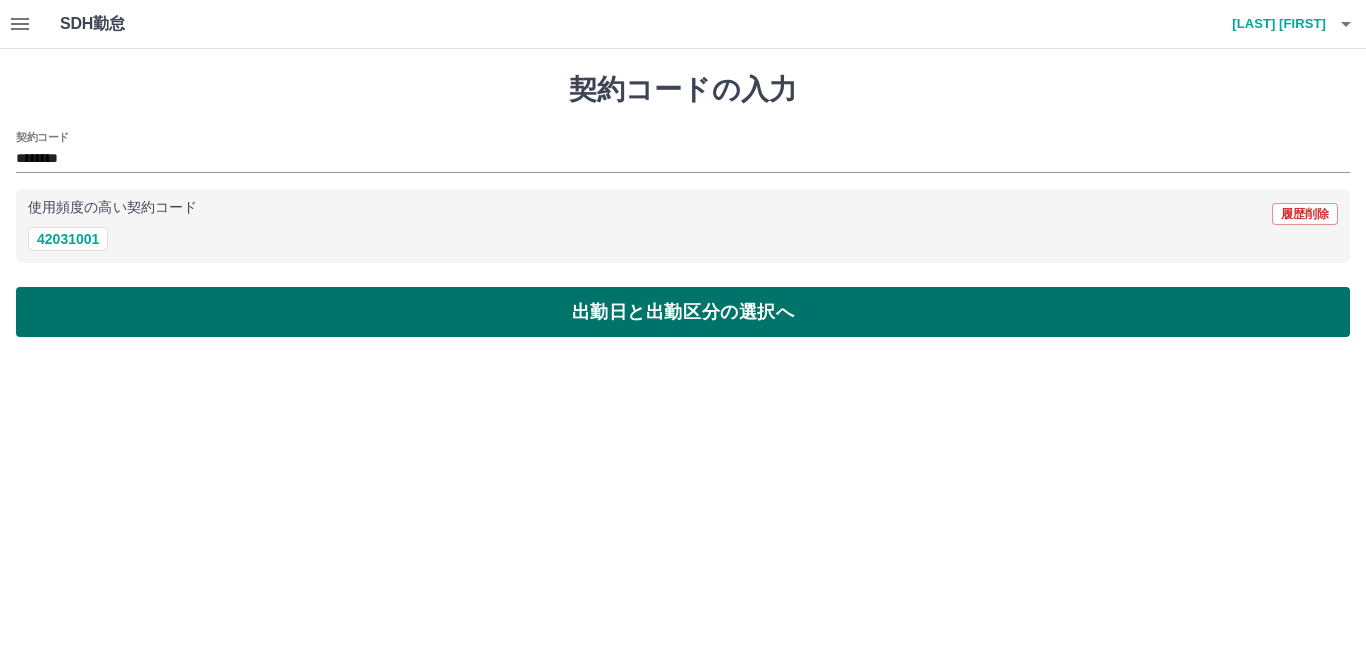 click on "出勤日と出勤区分の選択へ" at bounding box center [683, 312] 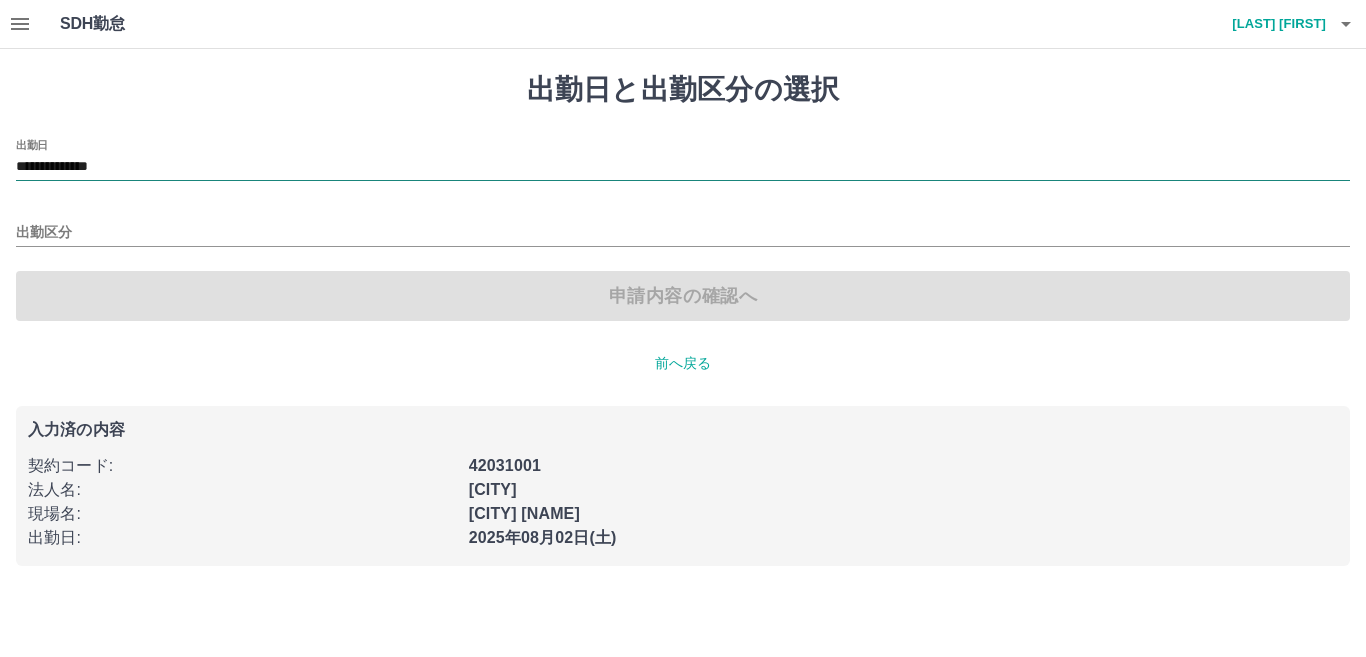click on "**********" at bounding box center [683, 167] 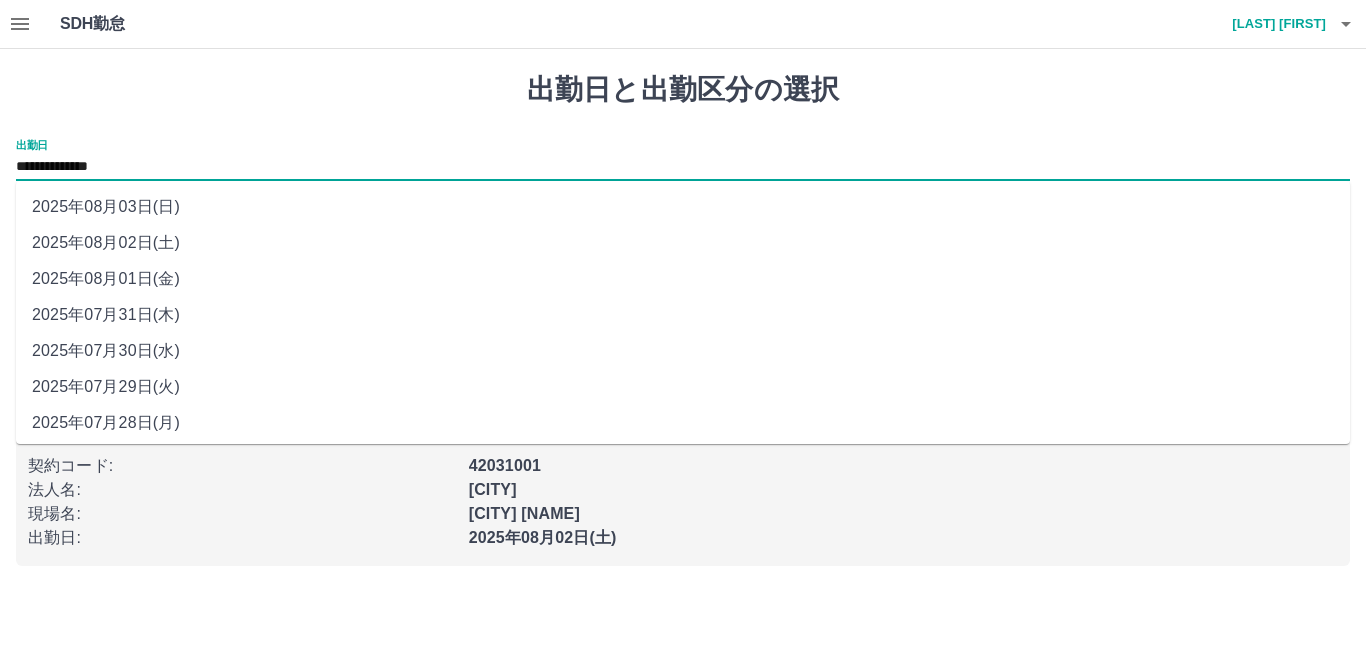 click on "2025年08月03日(日)" at bounding box center (683, 207) 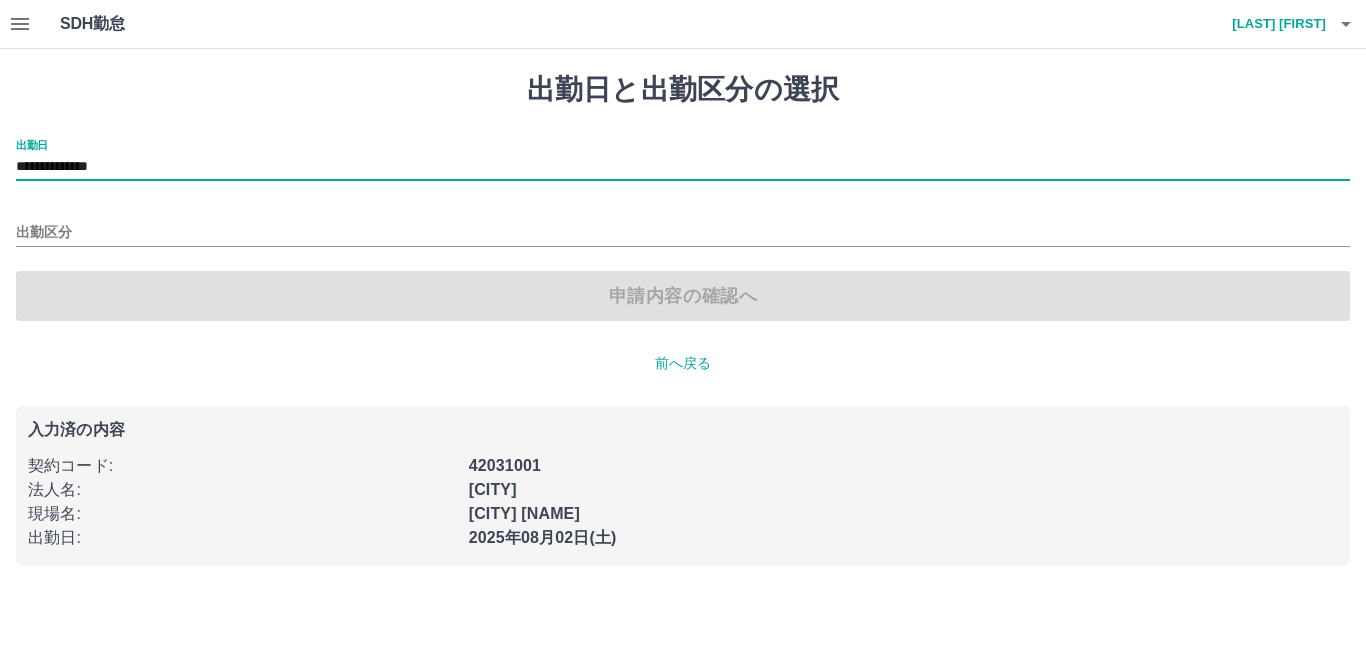 click on "出勤区分" at bounding box center (683, 226) 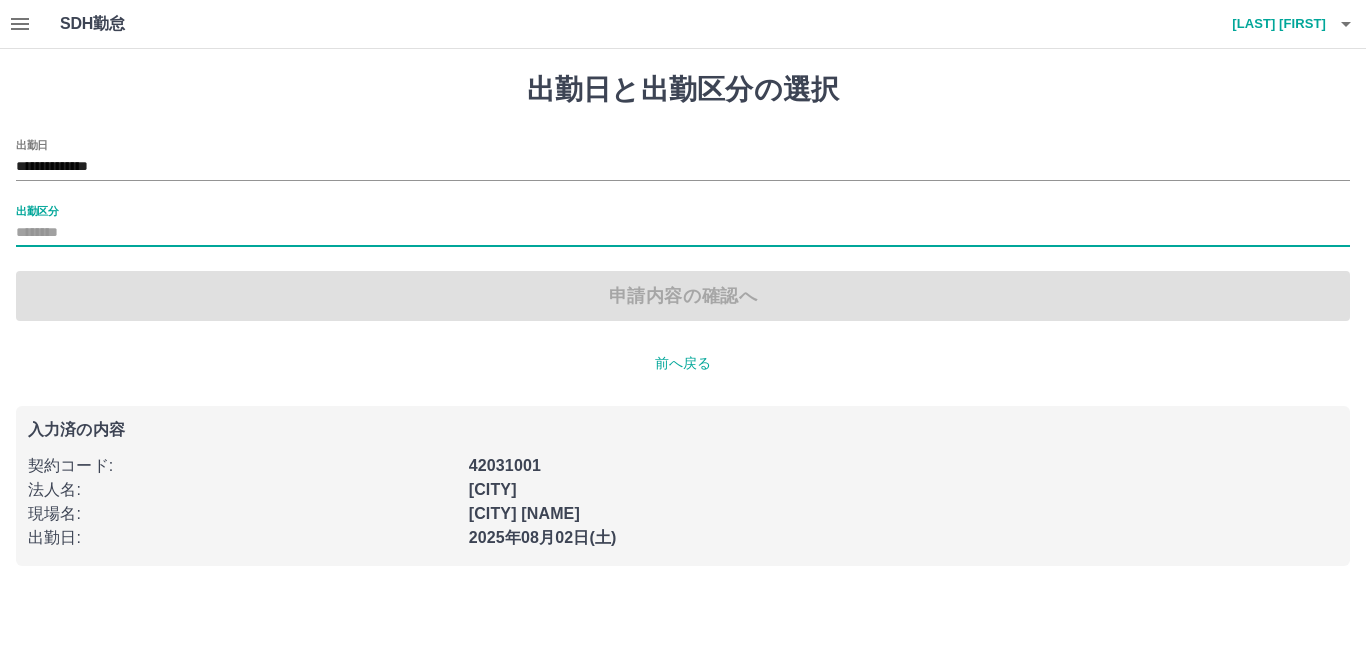 click on "出勤区分" at bounding box center (683, 233) 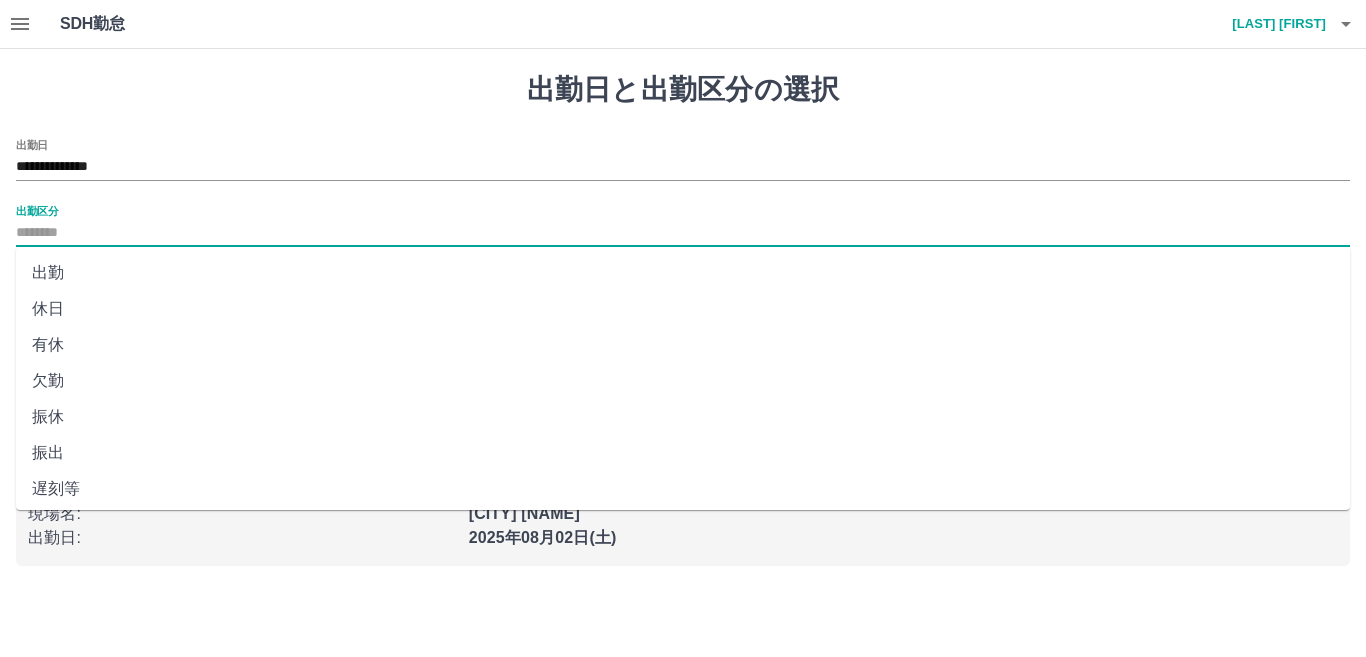 click on "有休" at bounding box center [683, 345] 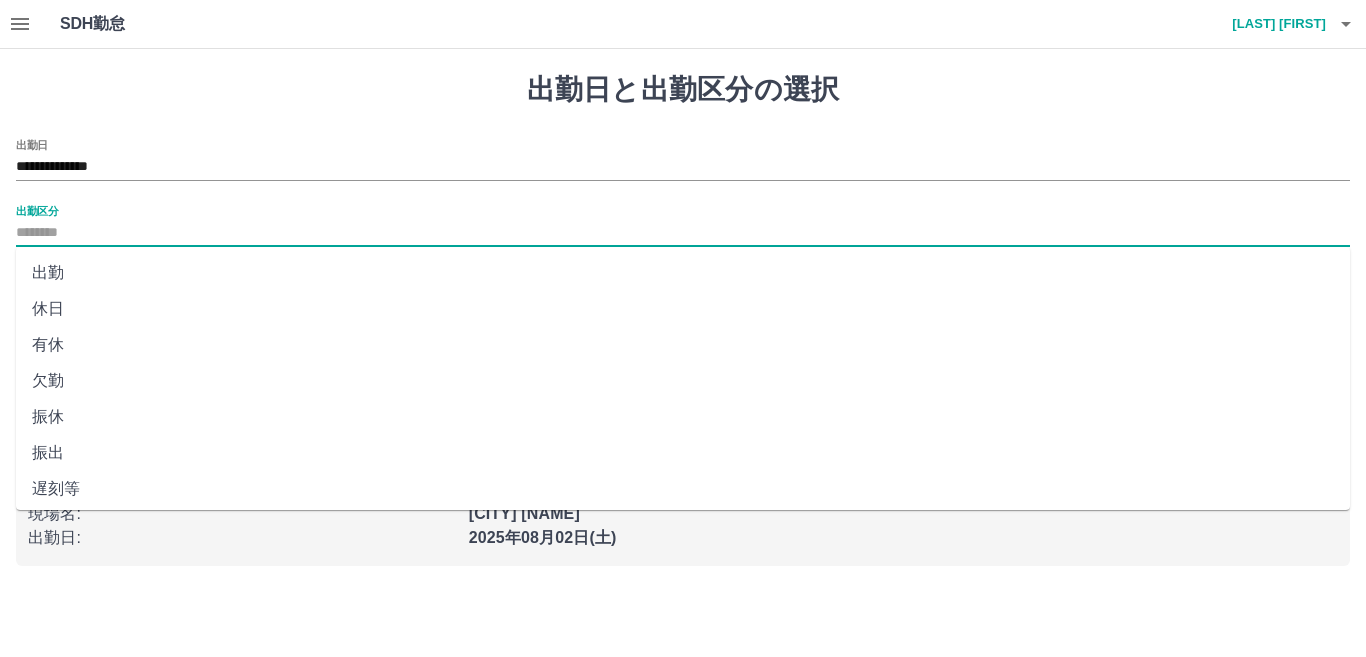 type on "**" 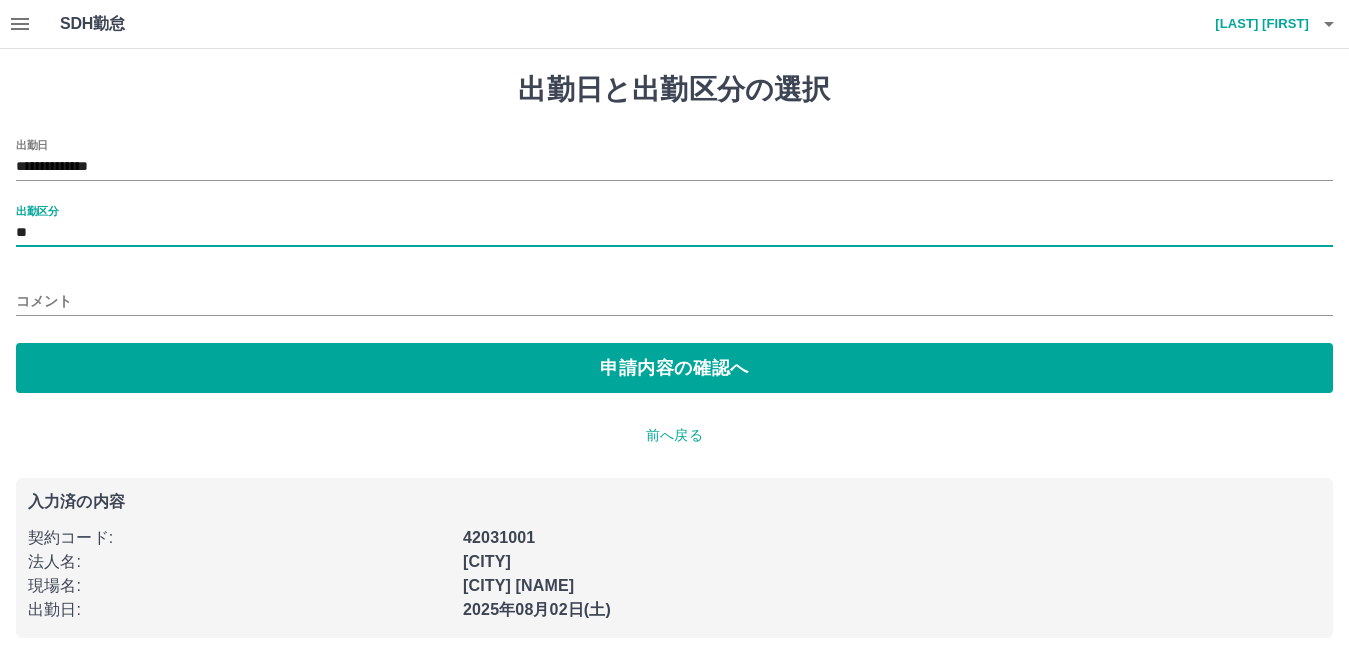 click on "コメント" at bounding box center [674, 301] 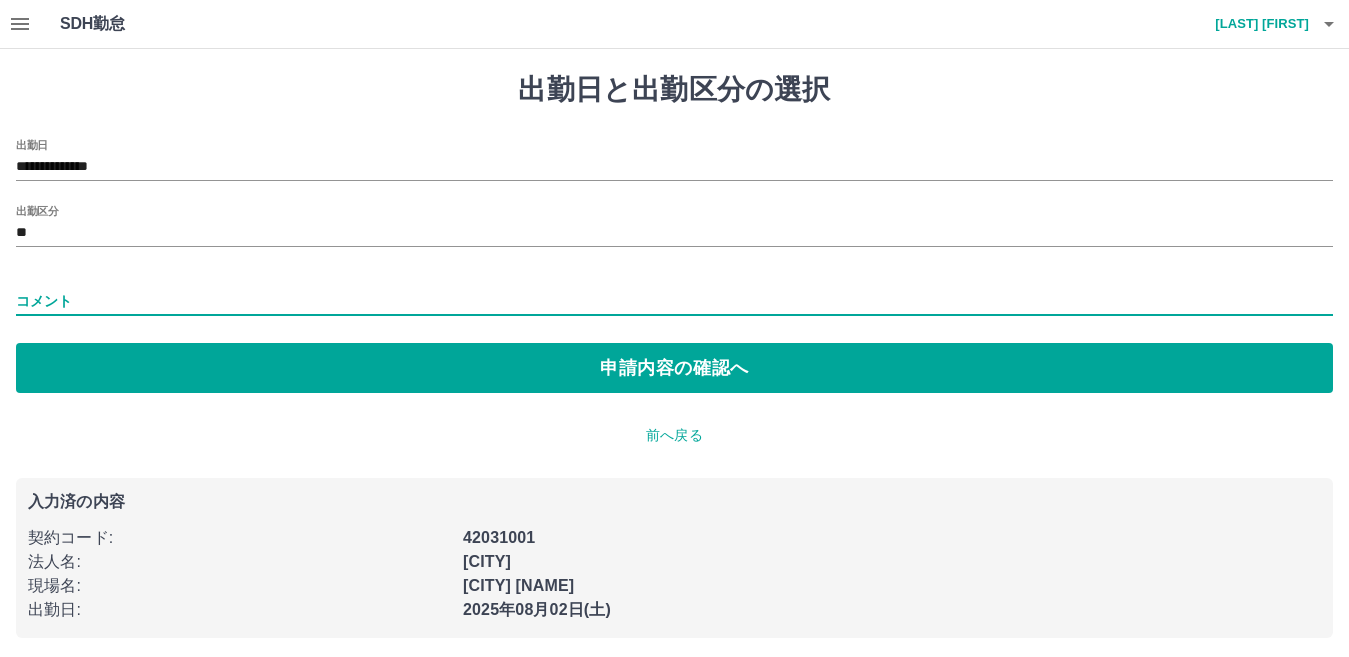 type on "****" 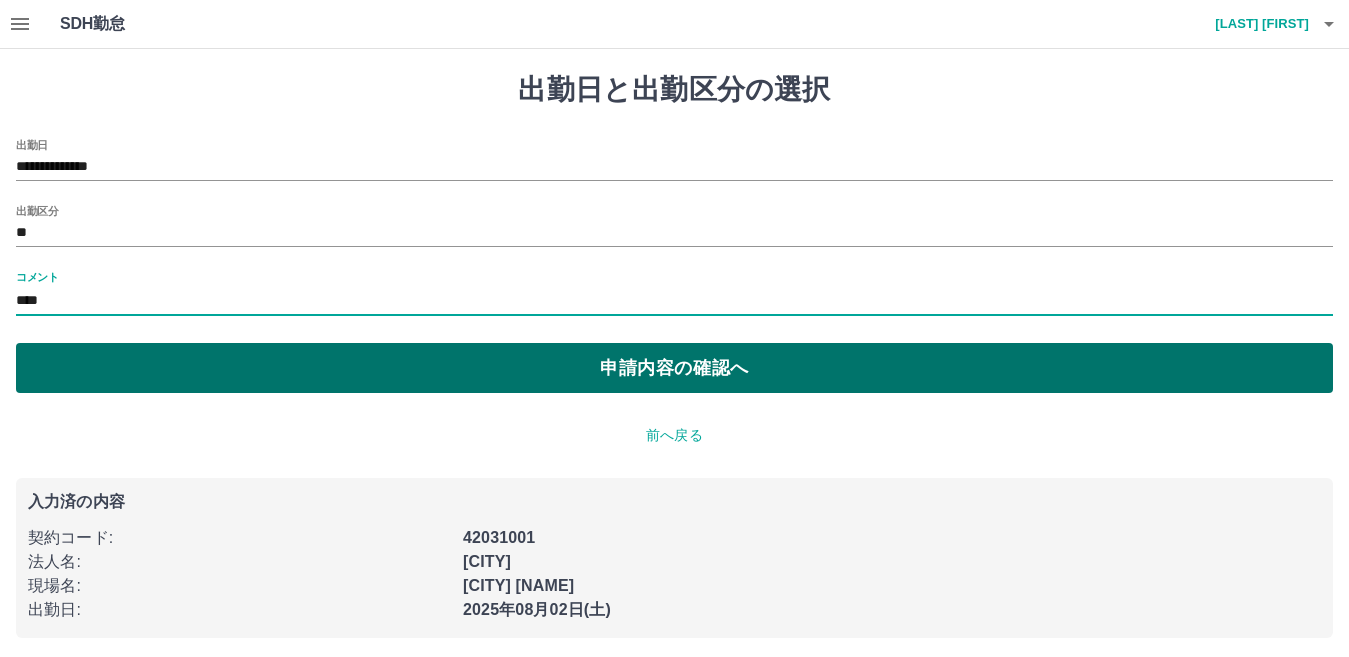 click on "申請内容の確認へ" at bounding box center [674, 368] 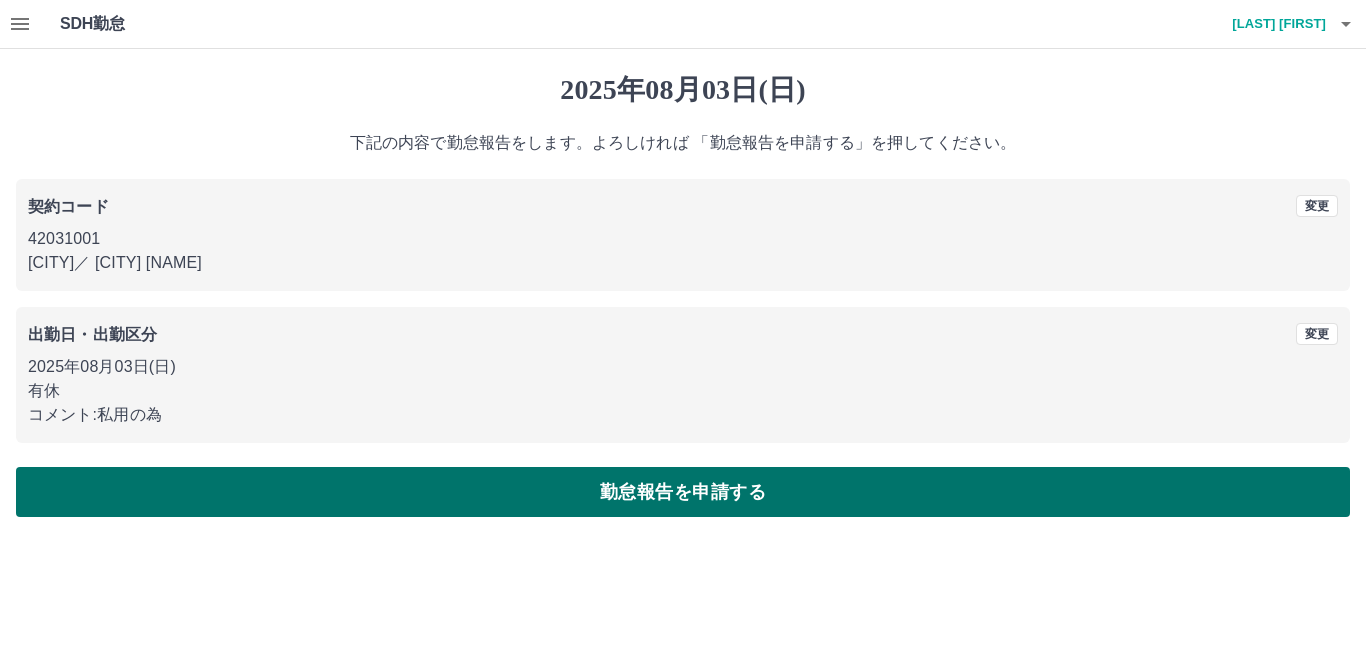 click on "勤怠報告を申請する" at bounding box center [683, 492] 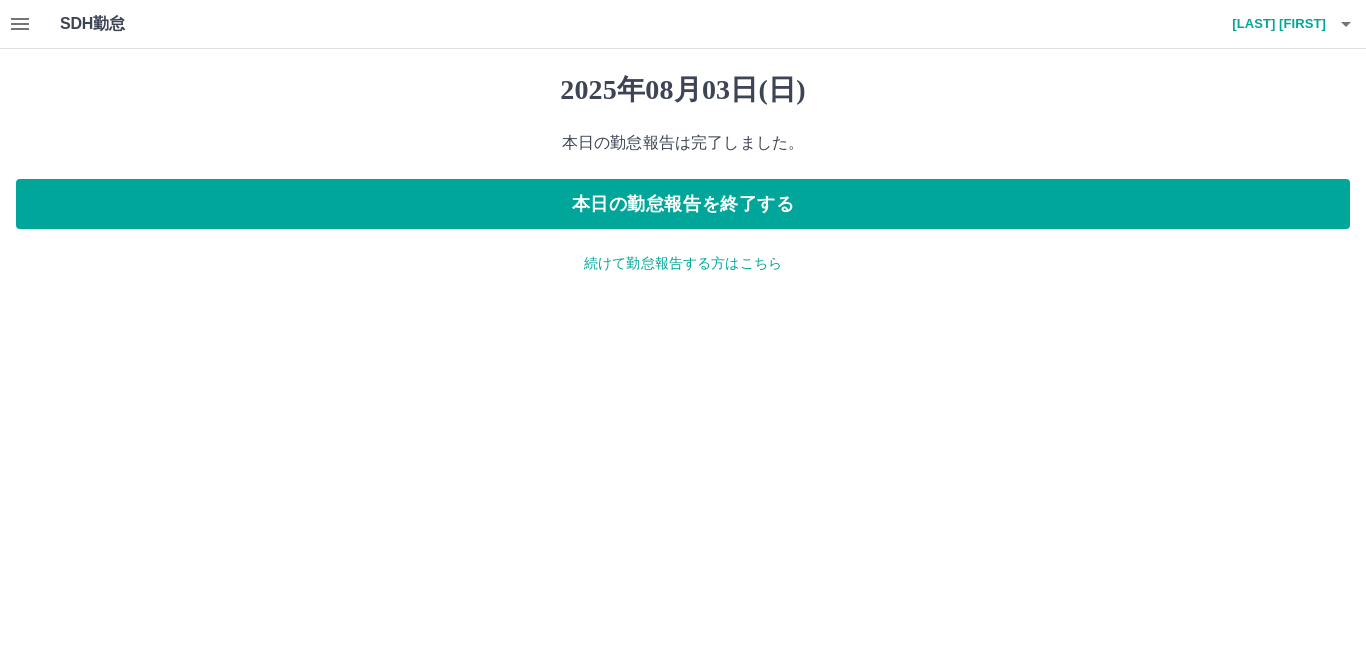 click 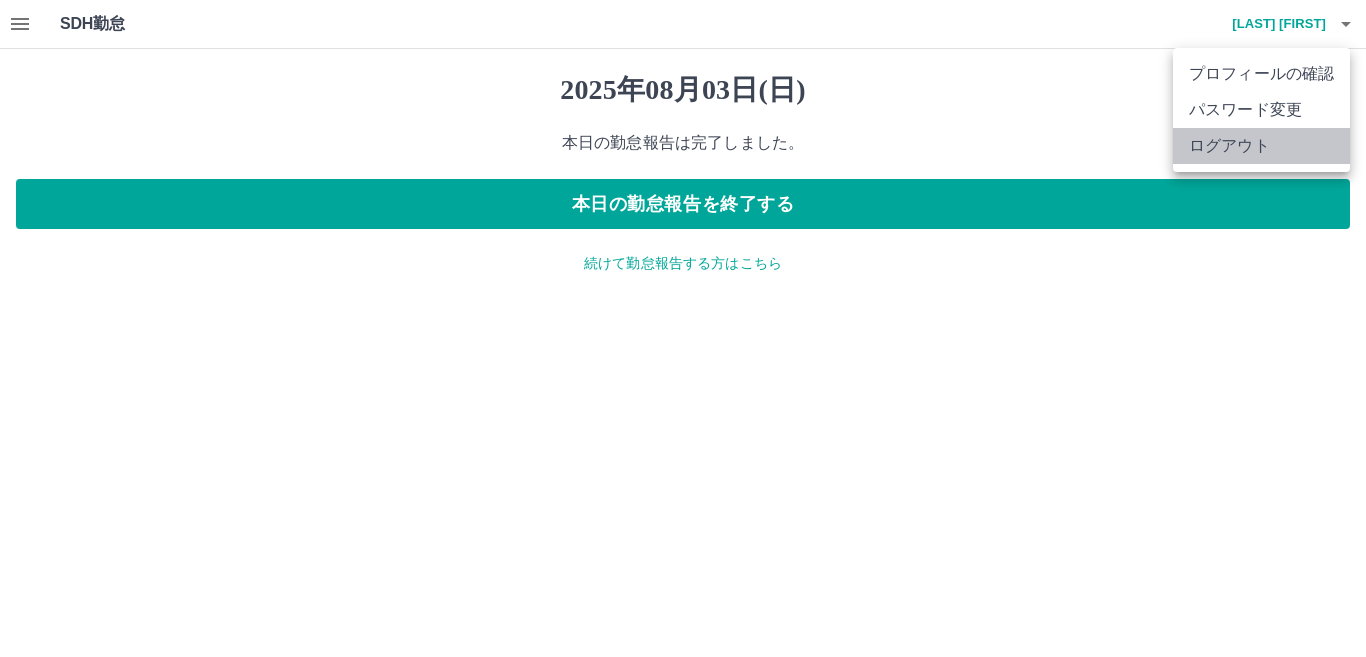 click on "ログアウト" at bounding box center [1261, 146] 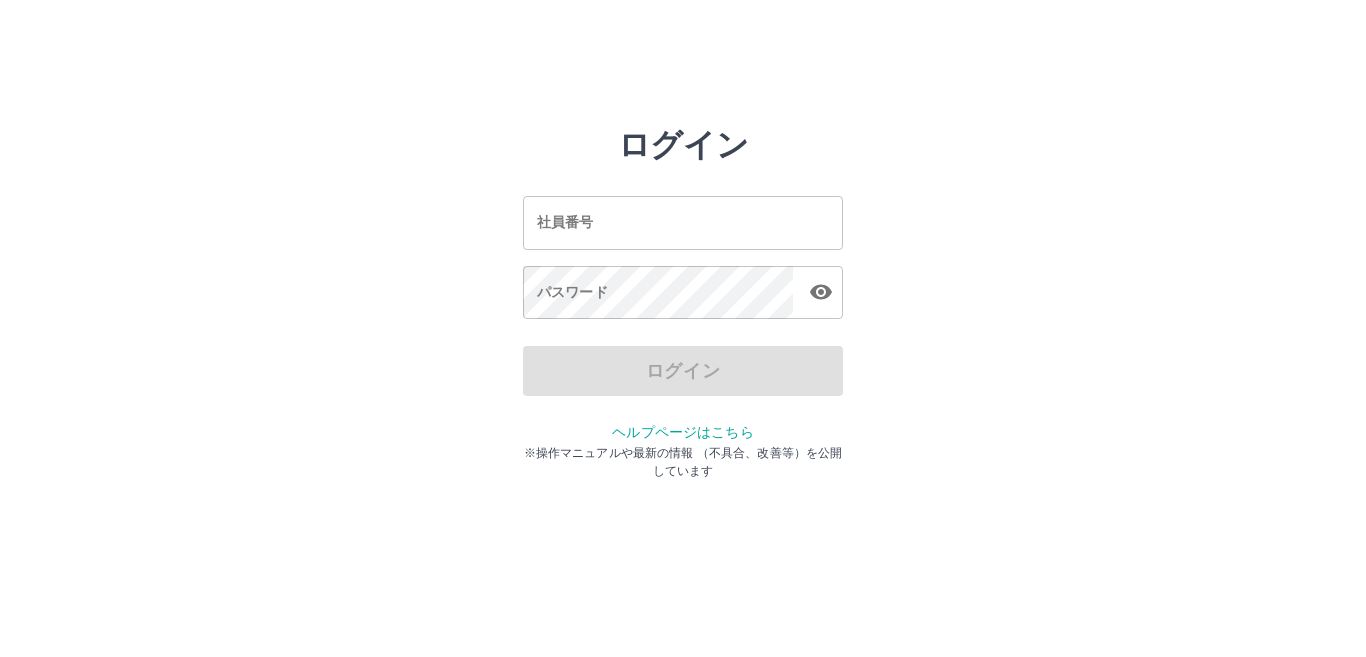 scroll, scrollTop: 0, scrollLeft: 0, axis: both 